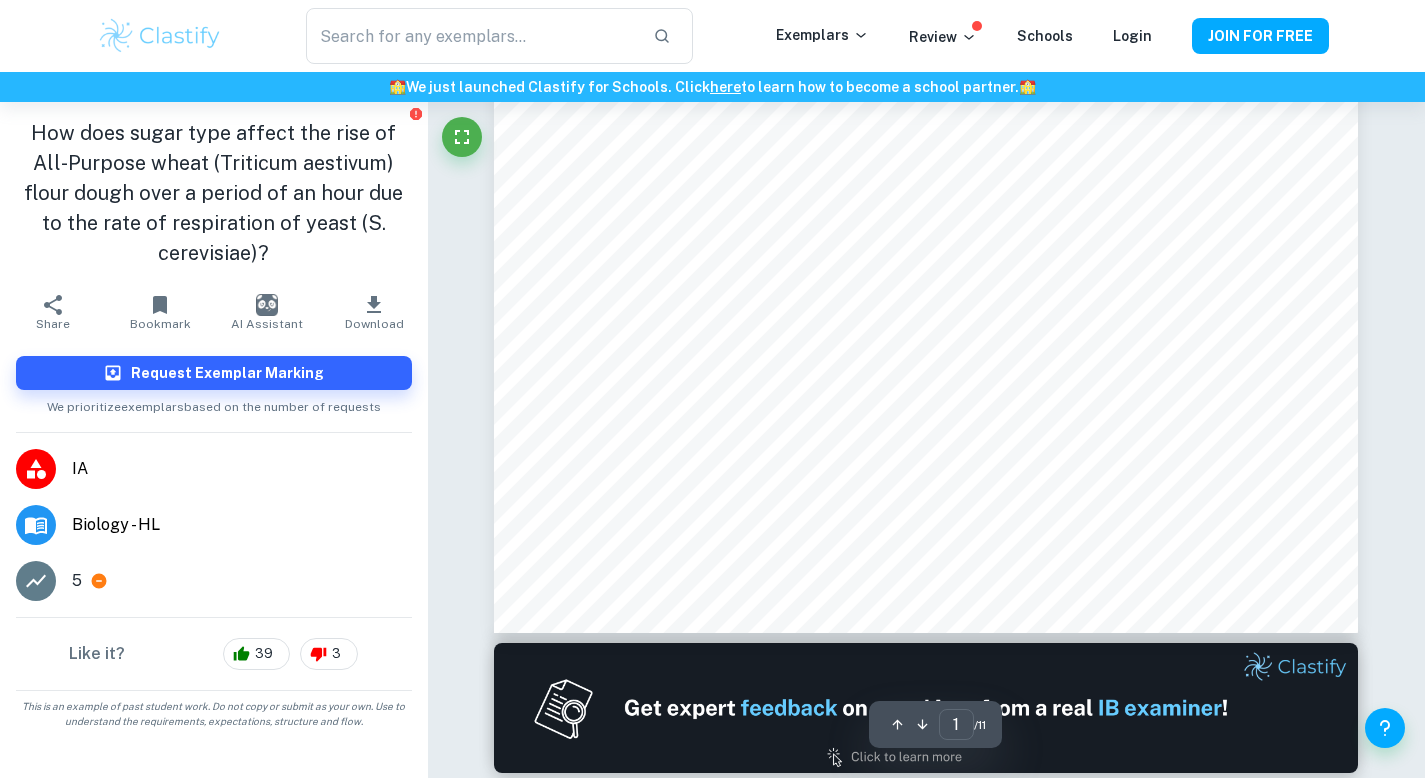 scroll, scrollTop: 608, scrollLeft: 0, axis: vertical 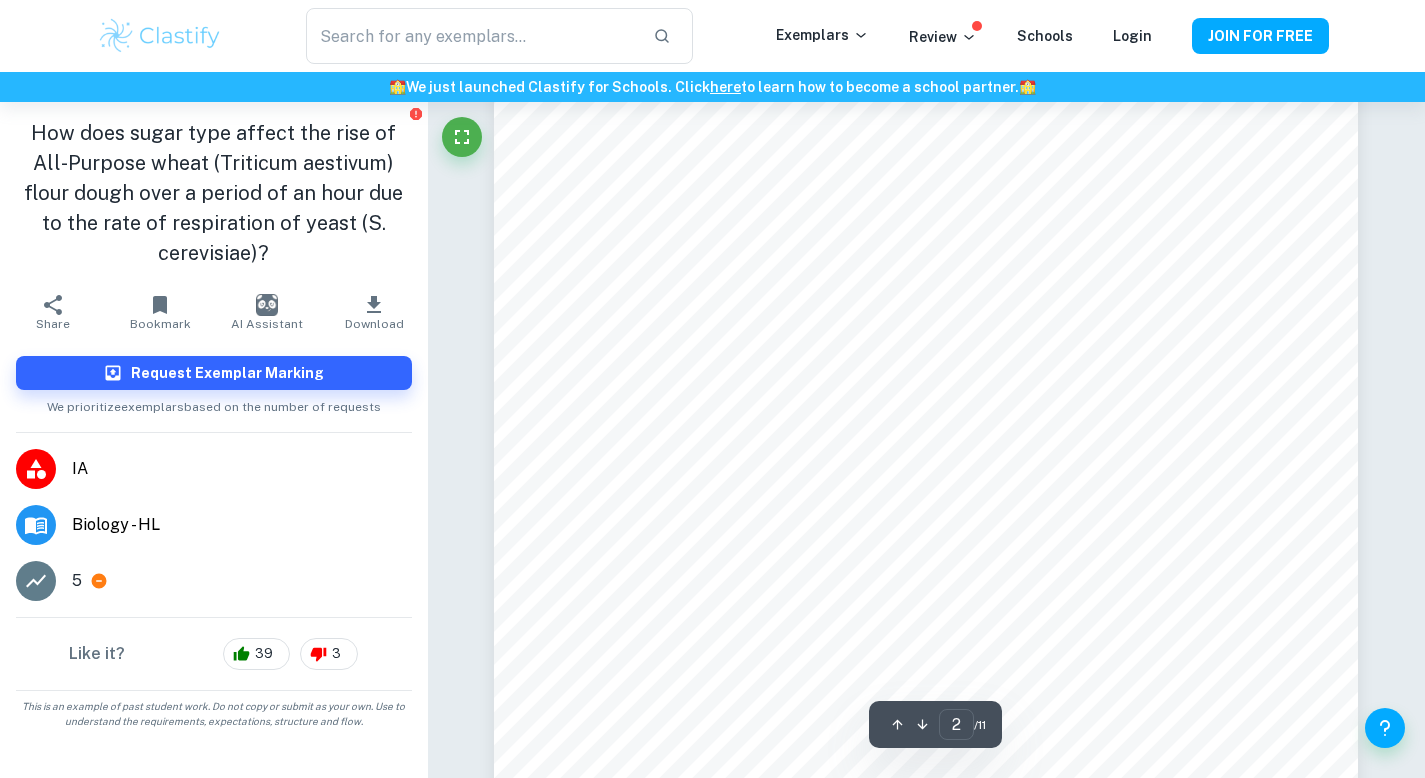 type on "1" 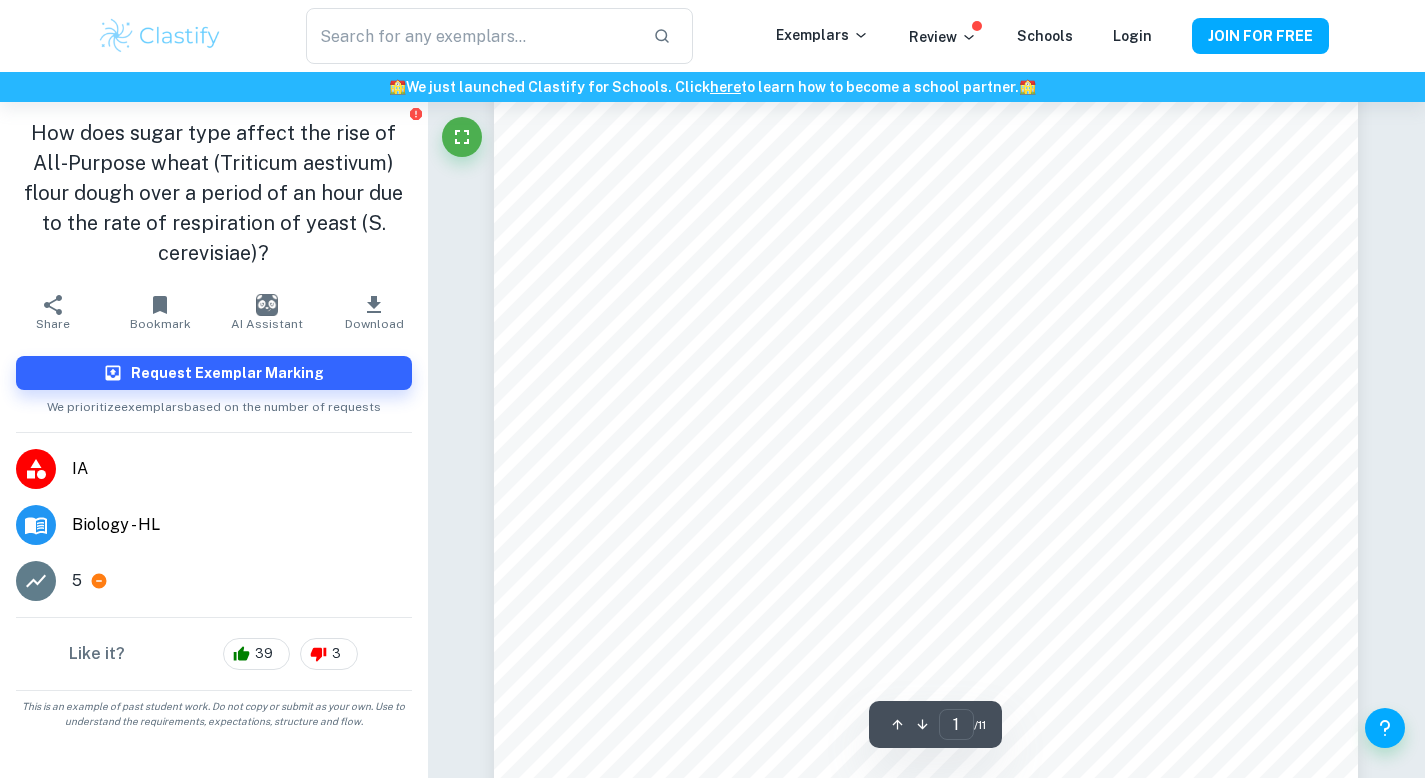scroll, scrollTop: 0, scrollLeft: 0, axis: both 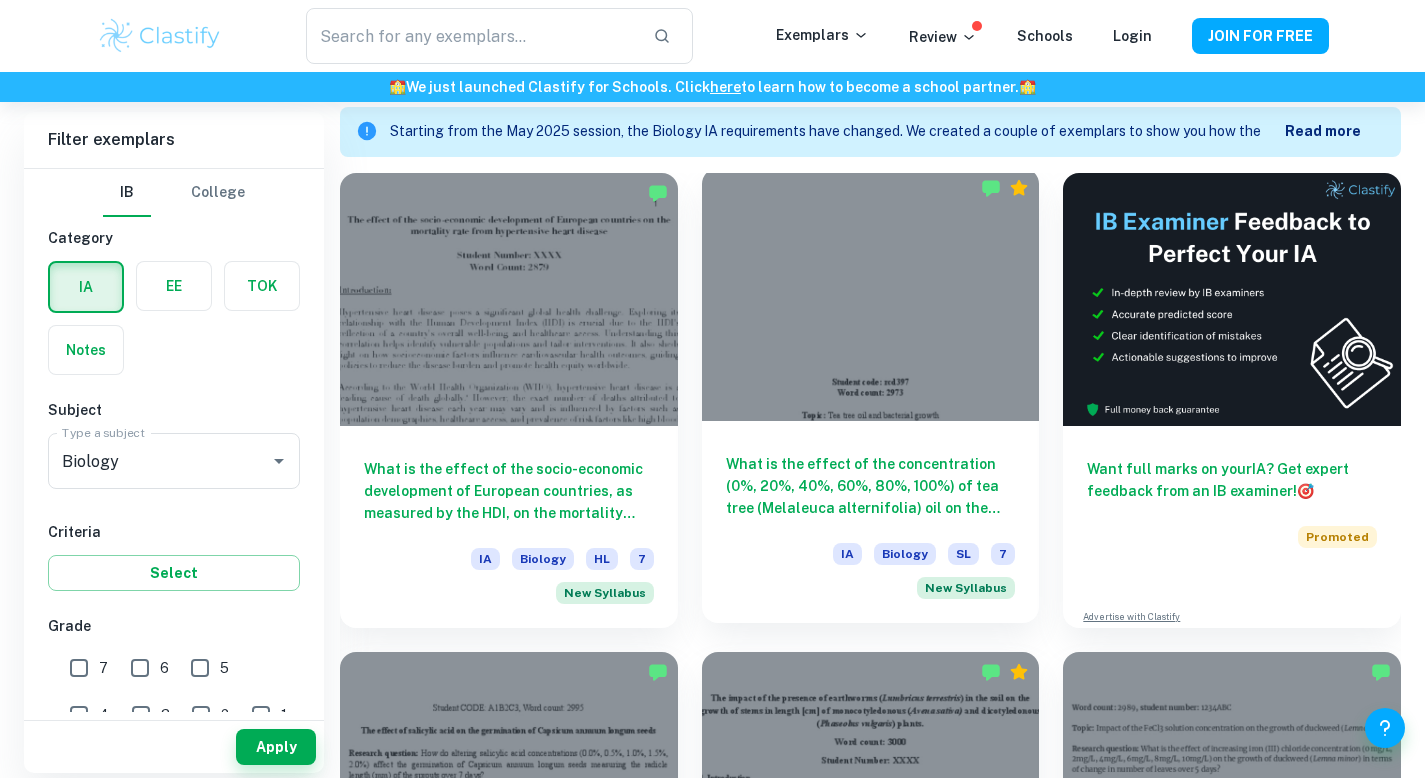 click on "What is the effect of the concentration (0%, 20%, 40%, 60%, 80%, 100%) of tea tree (Melaleuca alternifolia) oil on the growth of bacteria (non-pathogenic DH5- Alpha Escherichia coli) measured in the diameter of the inhibition zone around the paper disc?" at bounding box center [871, 486] 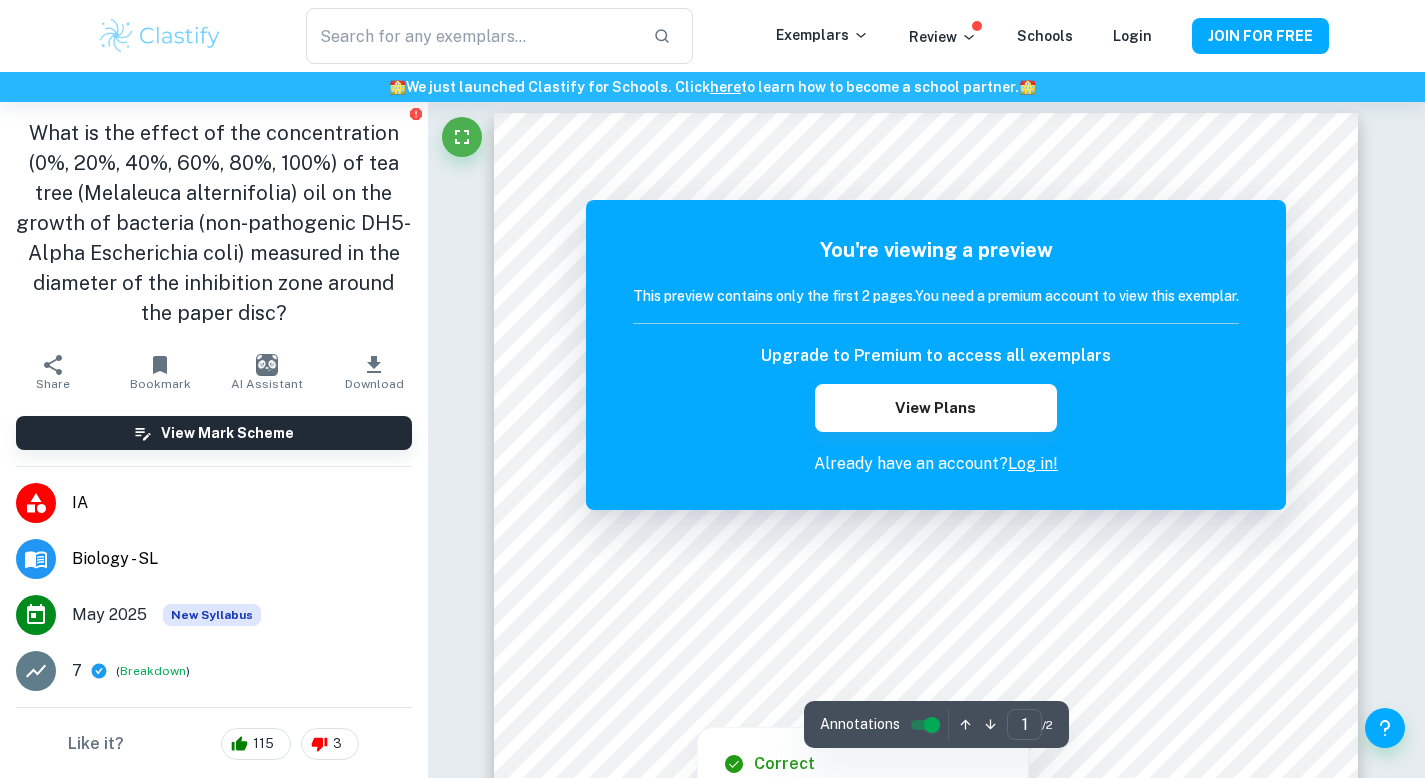 scroll, scrollTop: 0, scrollLeft: 0, axis: both 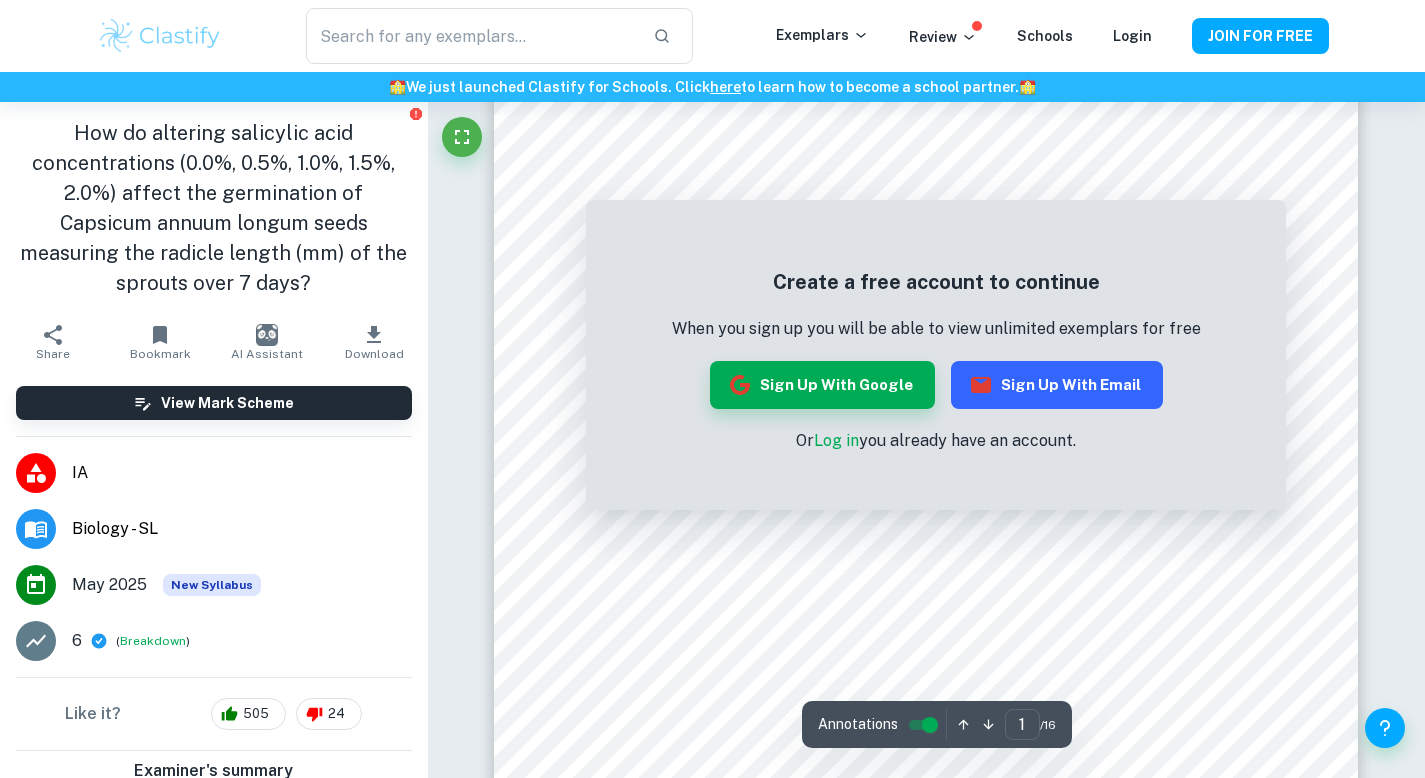 click on "Sign up with Email" at bounding box center [1057, 385] 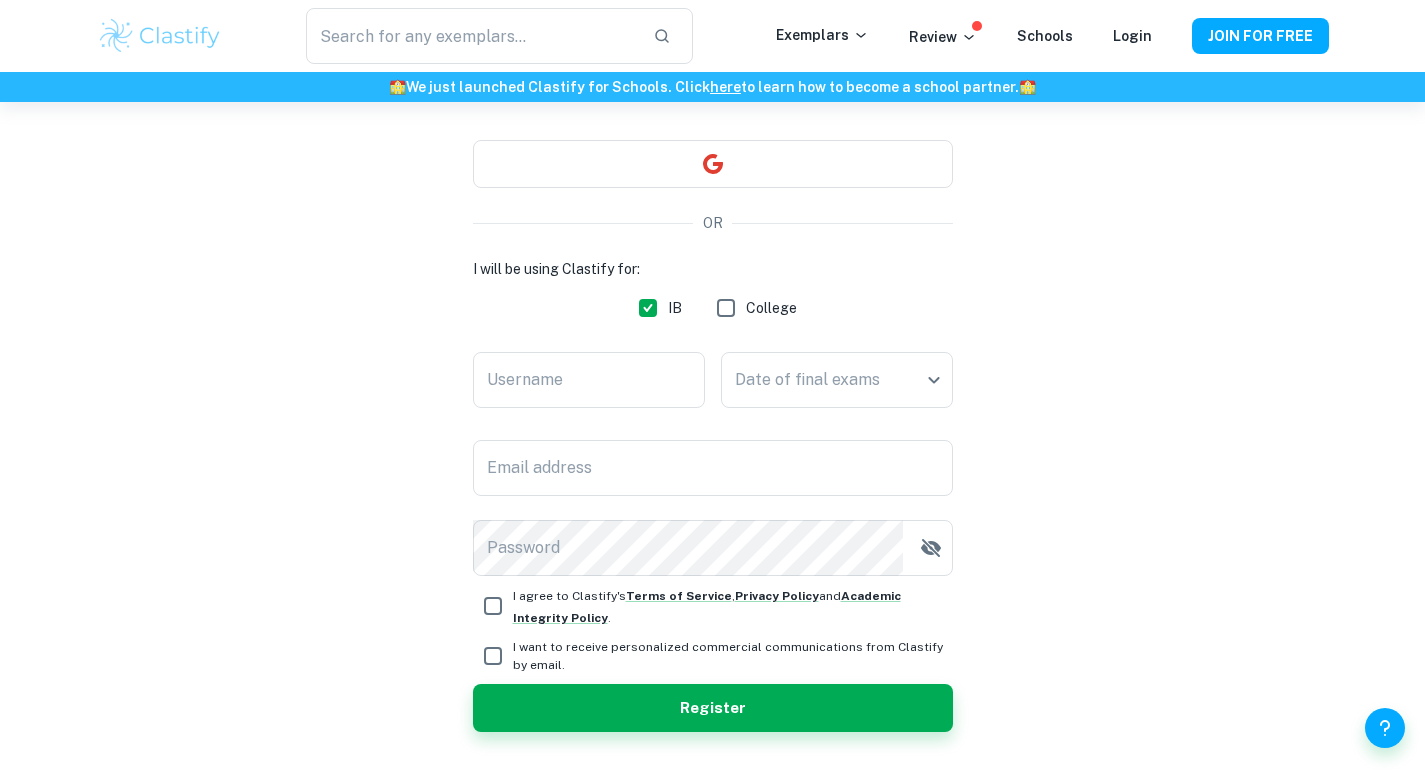 scroll, scrollTop: 157, scrollLeft: 0, axis: vertical 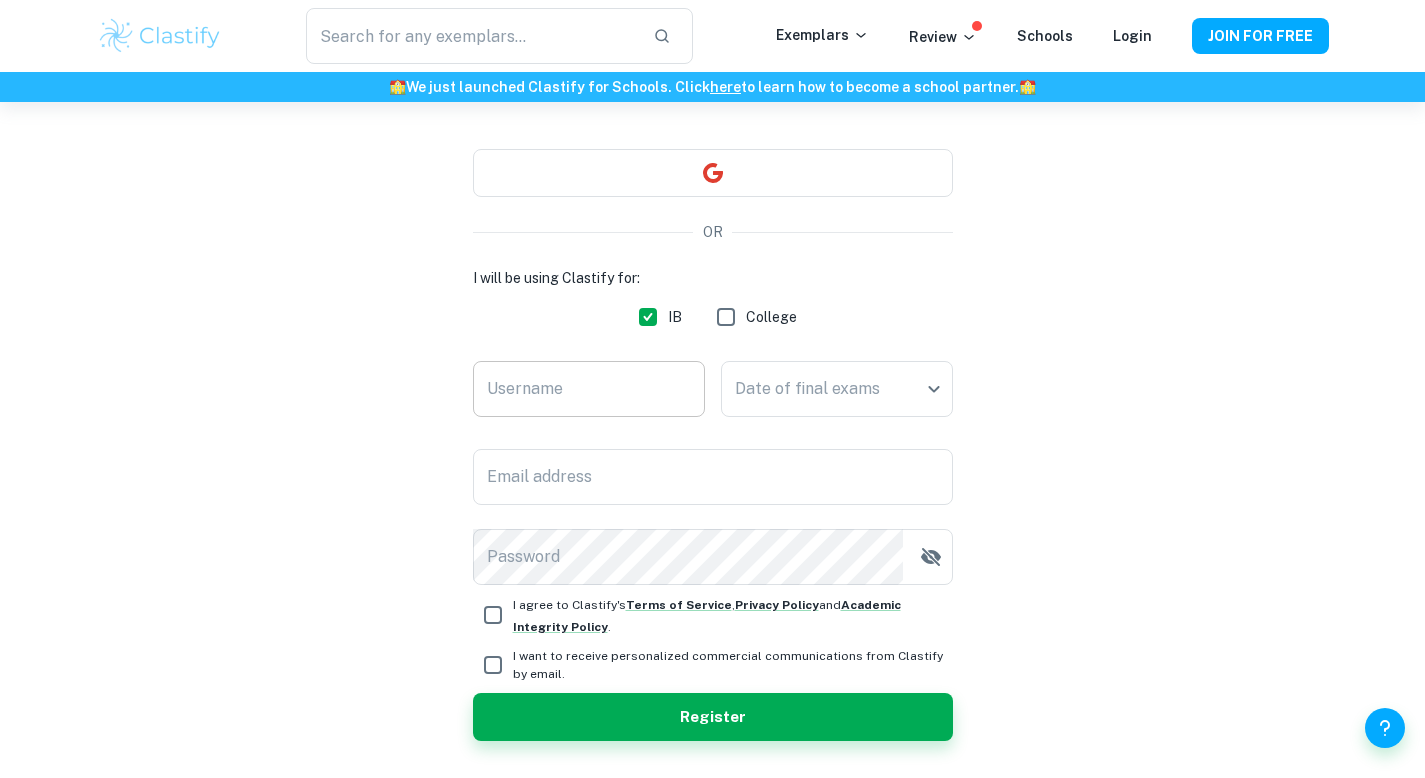 click on "Username" at bounding box center [589, 389] 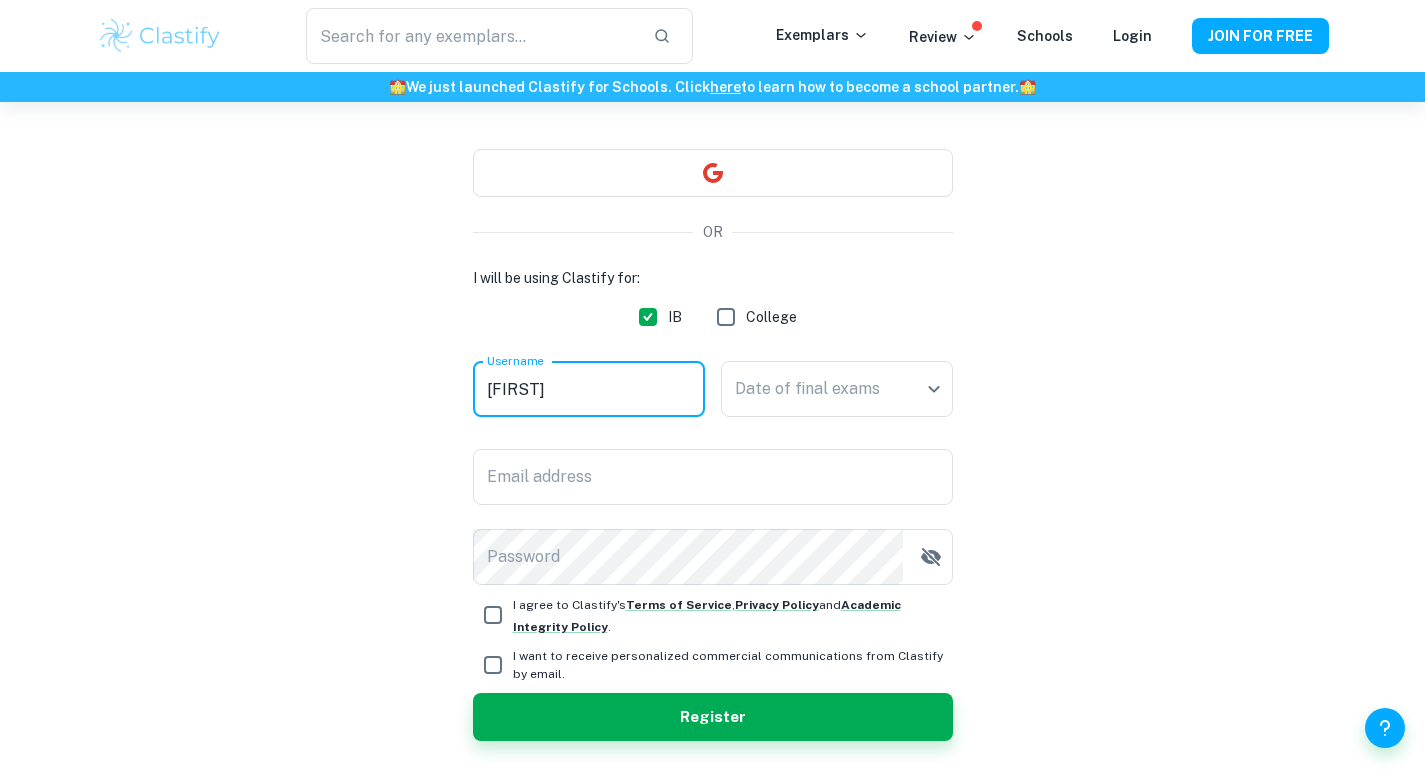 type on "Valarie" 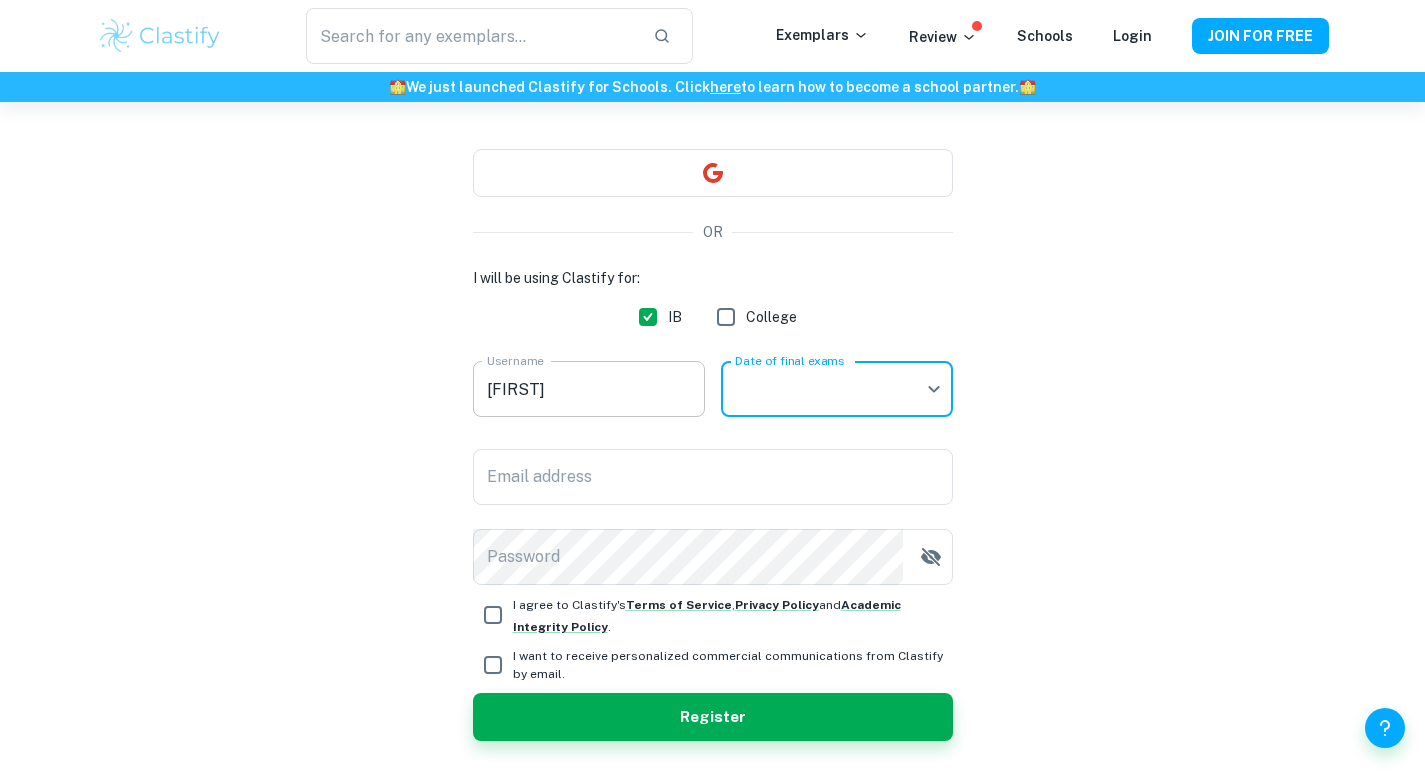 click on "Valarie" at bounding box center [589, 389] 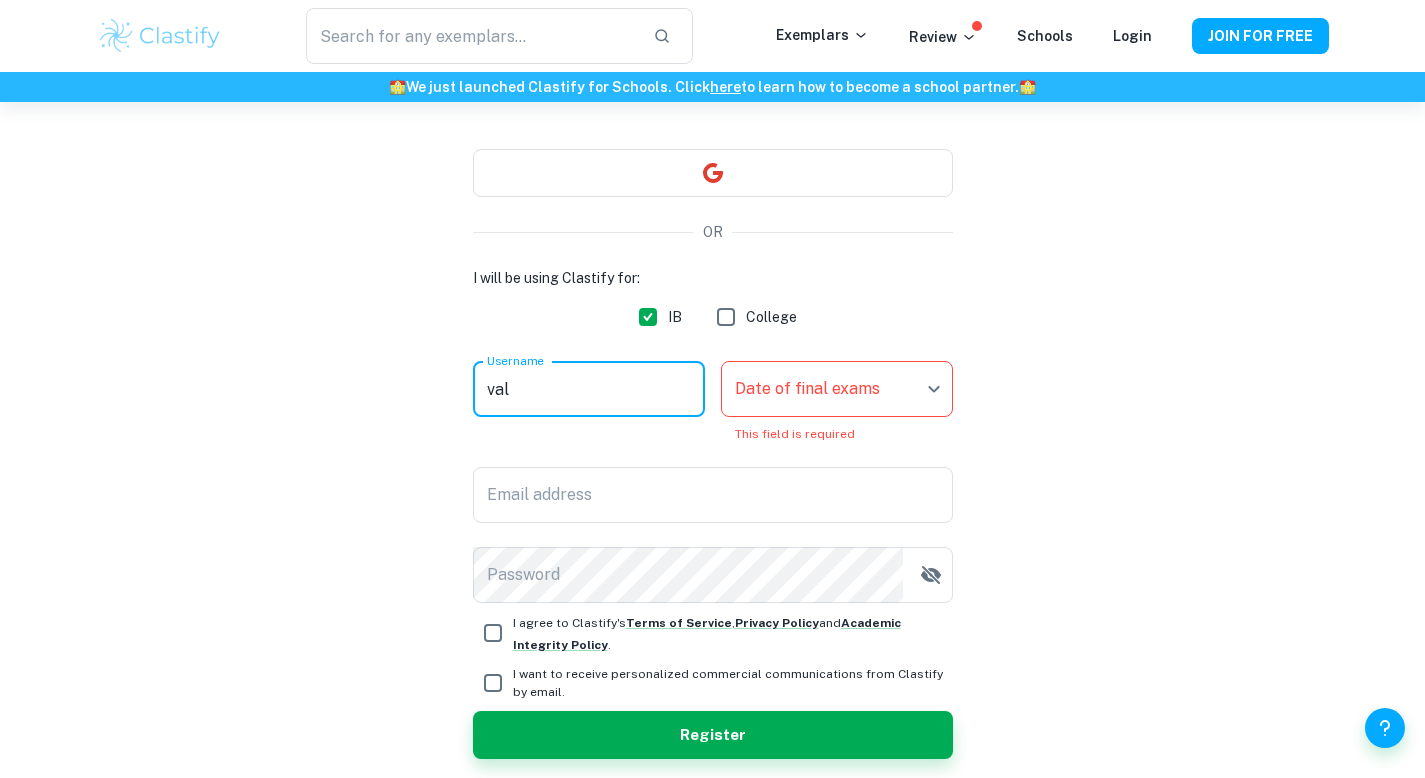 type on "val" 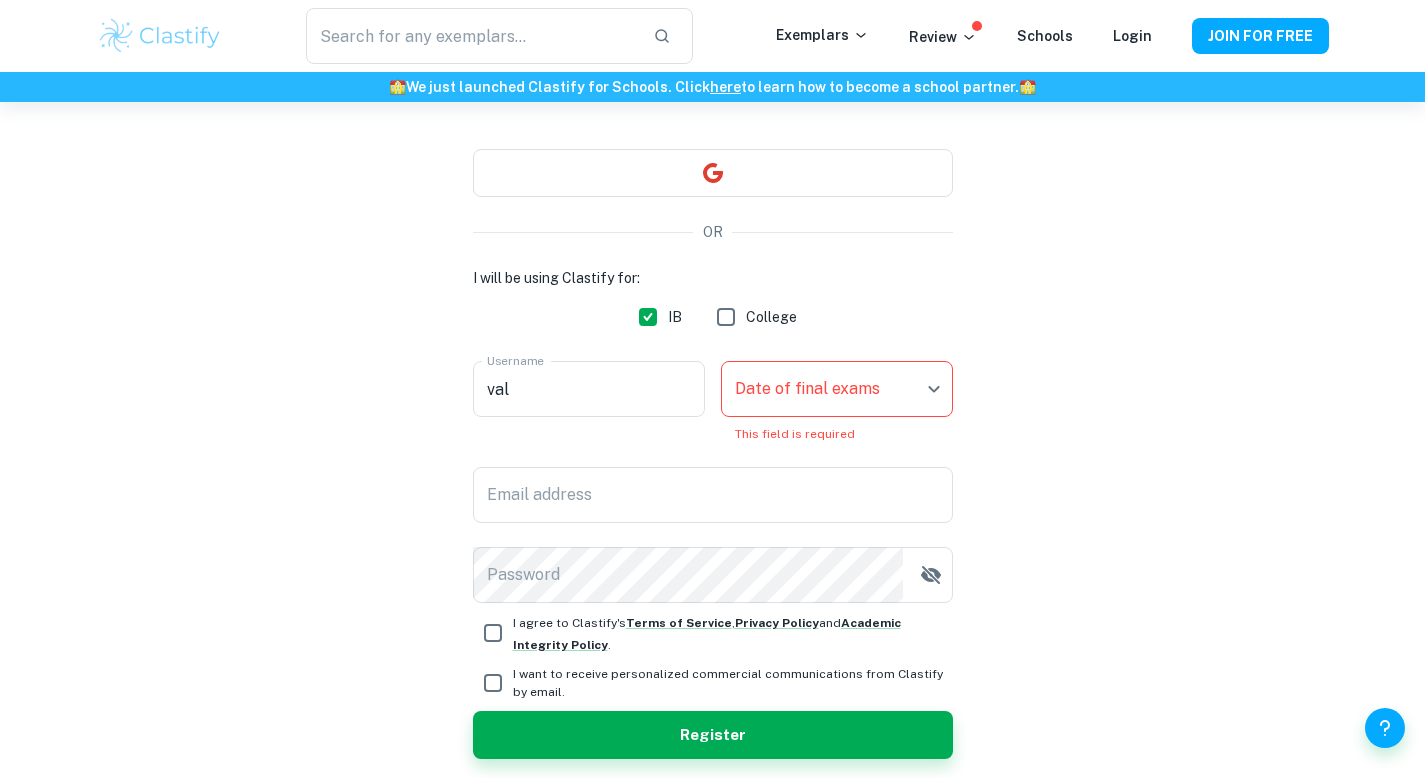 click on "This field is required" at bounding box center [837, 434] 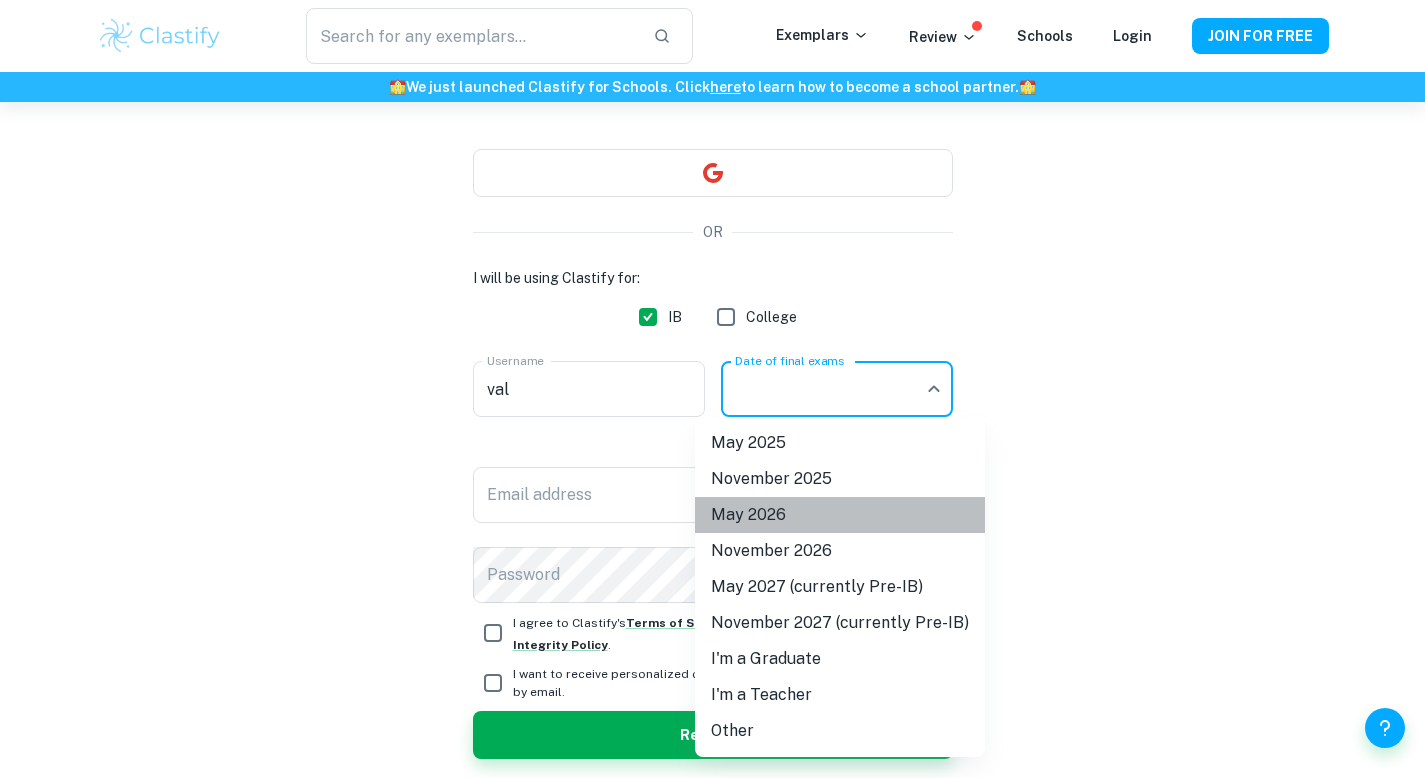 click on "May 2026" at bounding box center (840, 515) 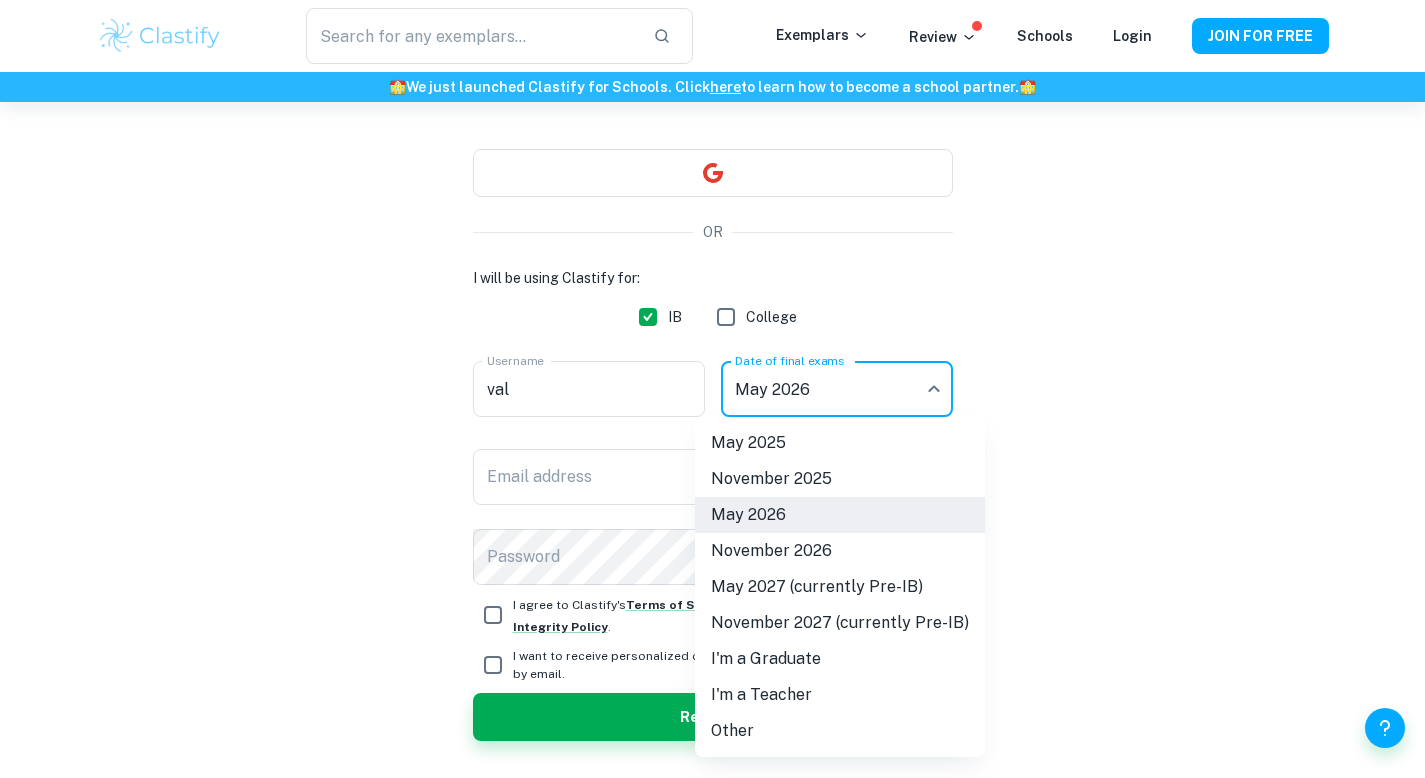 click on "We value your privacy We use cookies to enhance your browsing experience, serve personalised ads or content, and analyse our traffic. By clicking "Accept All", you consent to our use of cookies.   Cookie Policy Customise   Reject All   Accept All   Customise Consent Preferences   We use cookies to help you navigate efficiently and perform certain functions. You will find detailed information about all cookies under each consent category below. The cookies that are categorised as "Necessary" are stored on your browser as they are essential for enabling the basic functionalities of the site. ...  Show more For more information on how Google's third-party cookies operate and handle your data, see:   Google Privacy Policy Necessary Always Active Necessary cookies are required to enable the basic features of this site, such as providing secure log-in or adjusting your consent preferences. These cookies do not store any personally identifiable data. Functional Analytics Performance Advertisement Uncategorised" at bounding box center [712, 334] 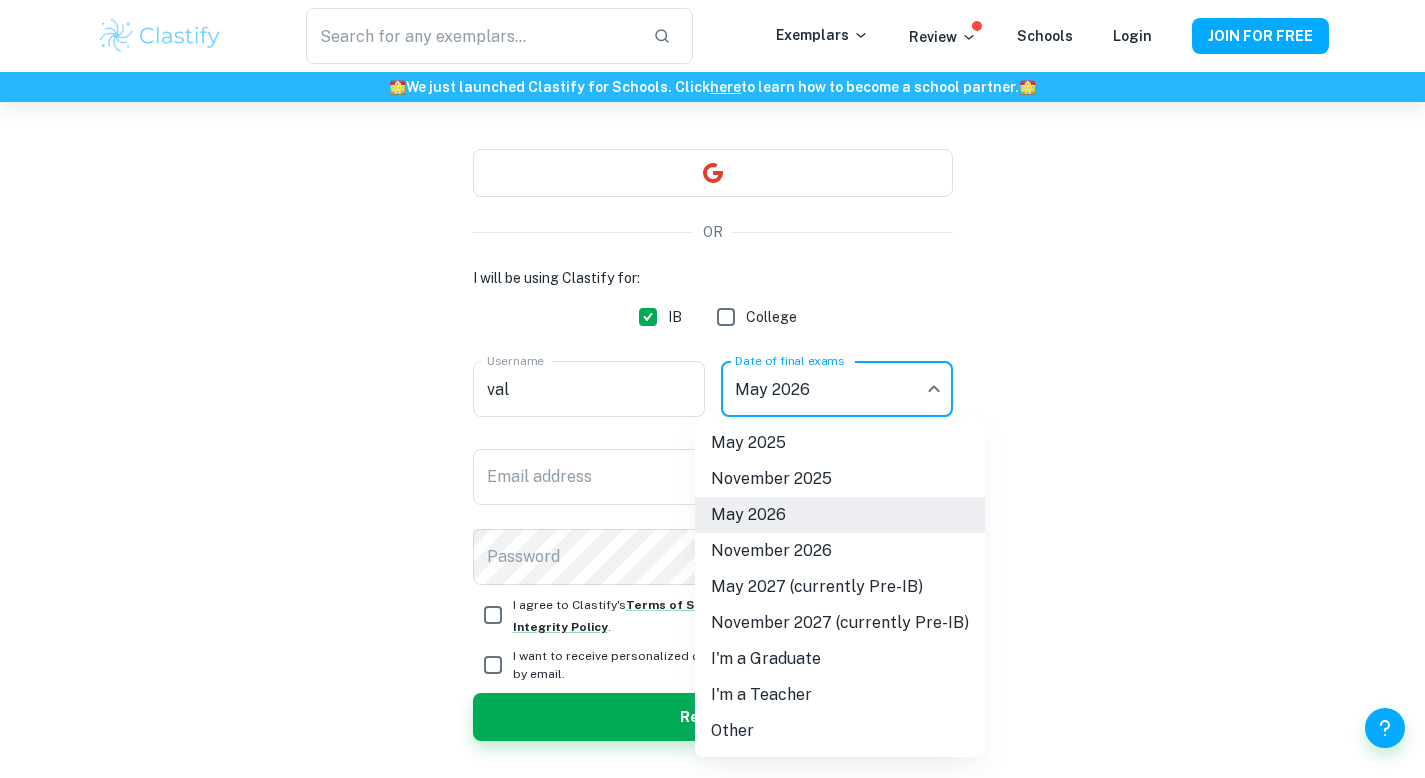click at bounding box center [712, 389] 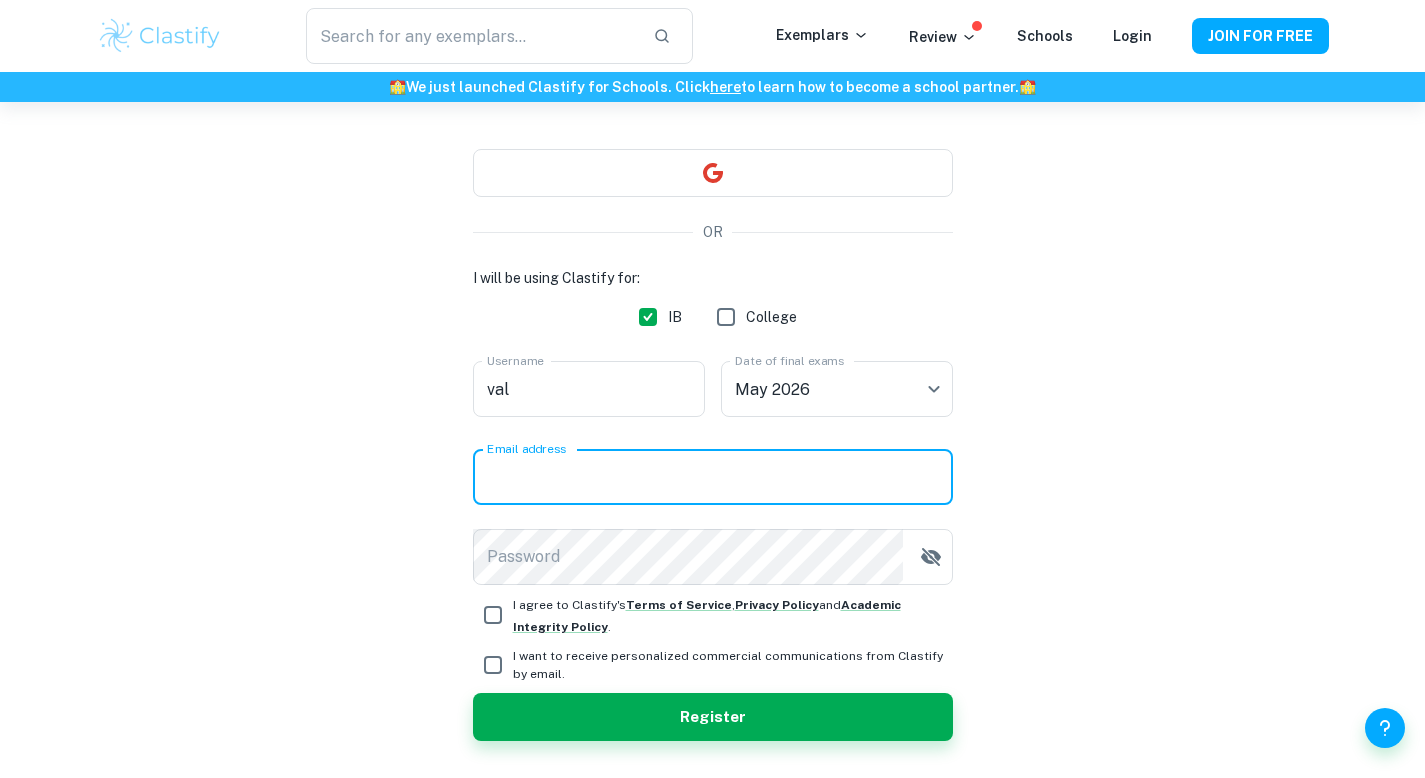 click on "Email address" at bounding box center [713, 477] 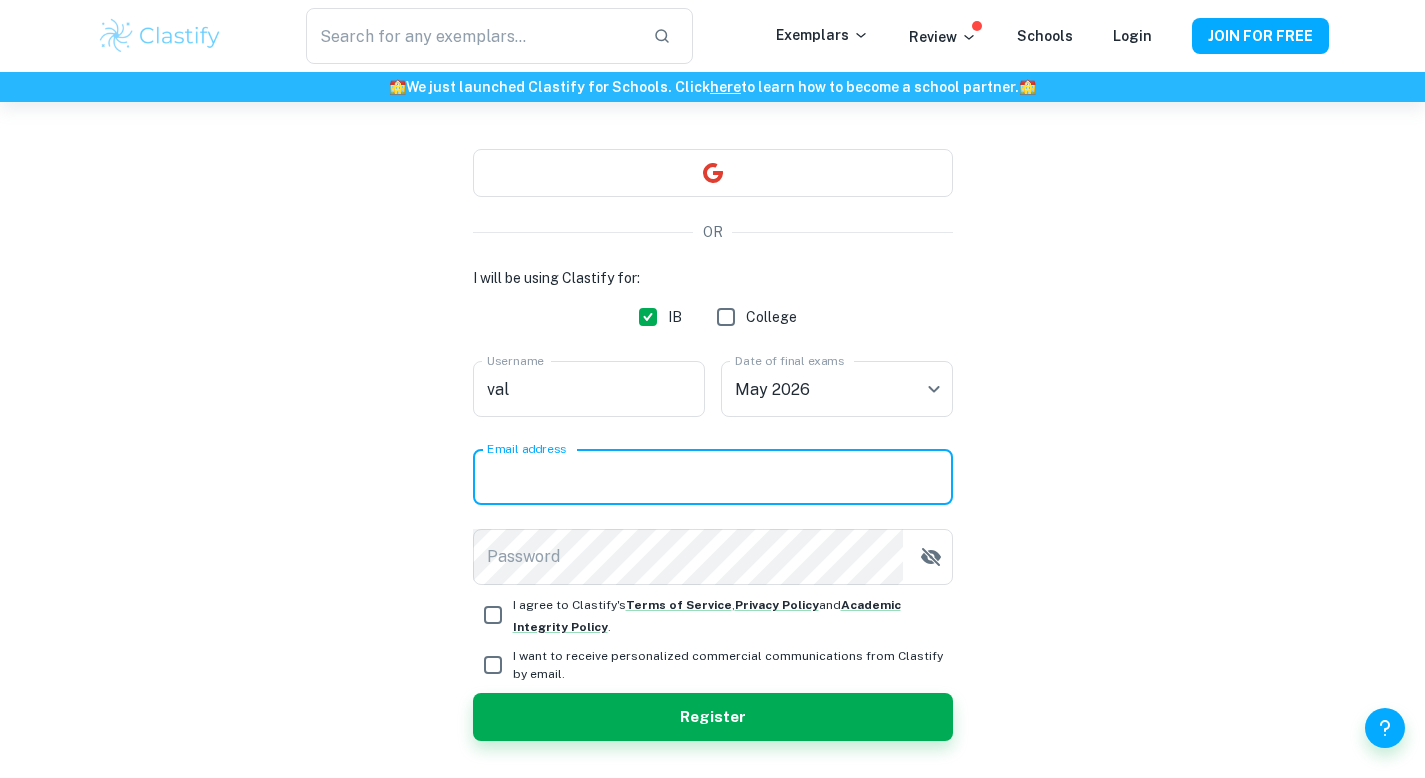 type on "valariehaong@gmail.com" 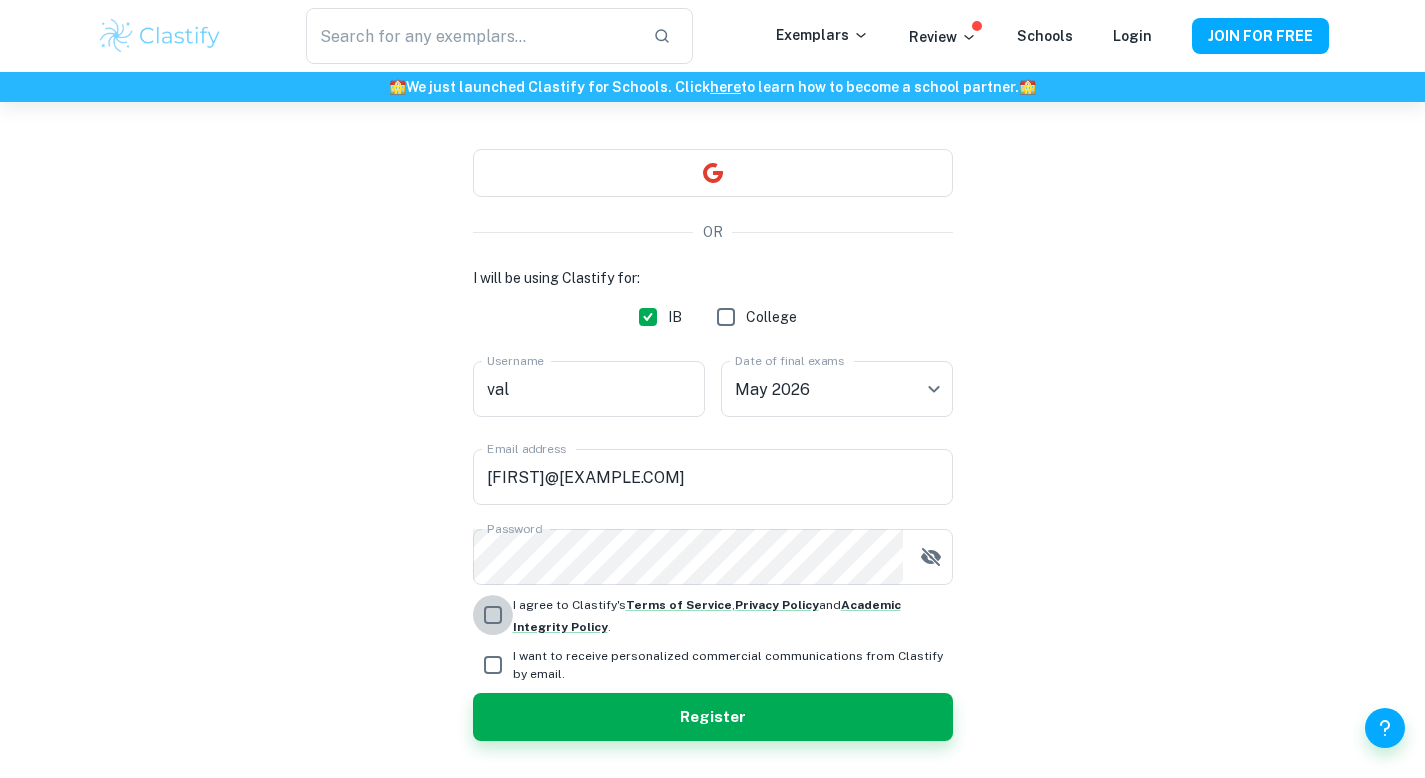 click on "I agree to Clastify's  Terms of Service ,  Privacy Policy  and  Academic Integrity Policy ." at bounding box center [493, 615] 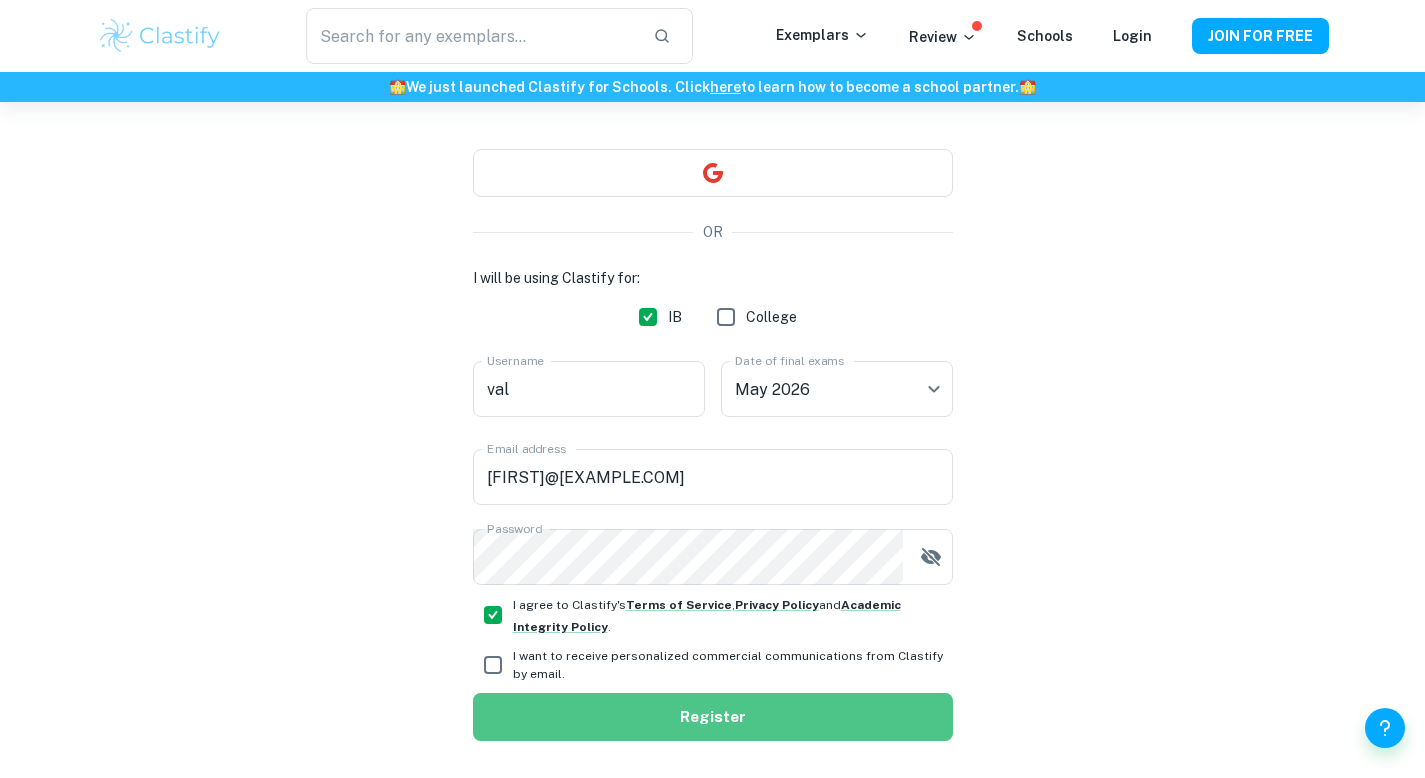 click on "Register" at bounding box center [713, 717] 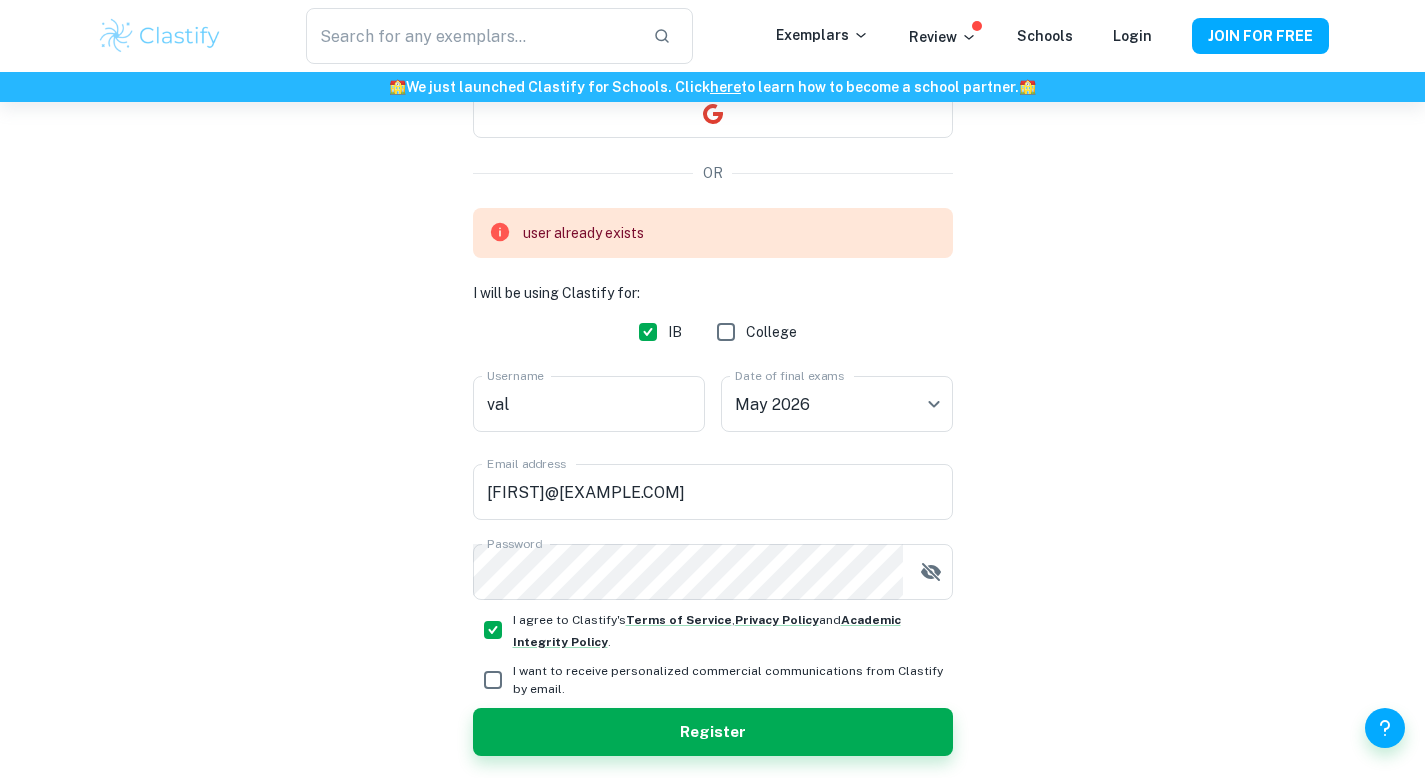 scroll, scrollTop: 217, scrollLeft: 0, axis: vertical 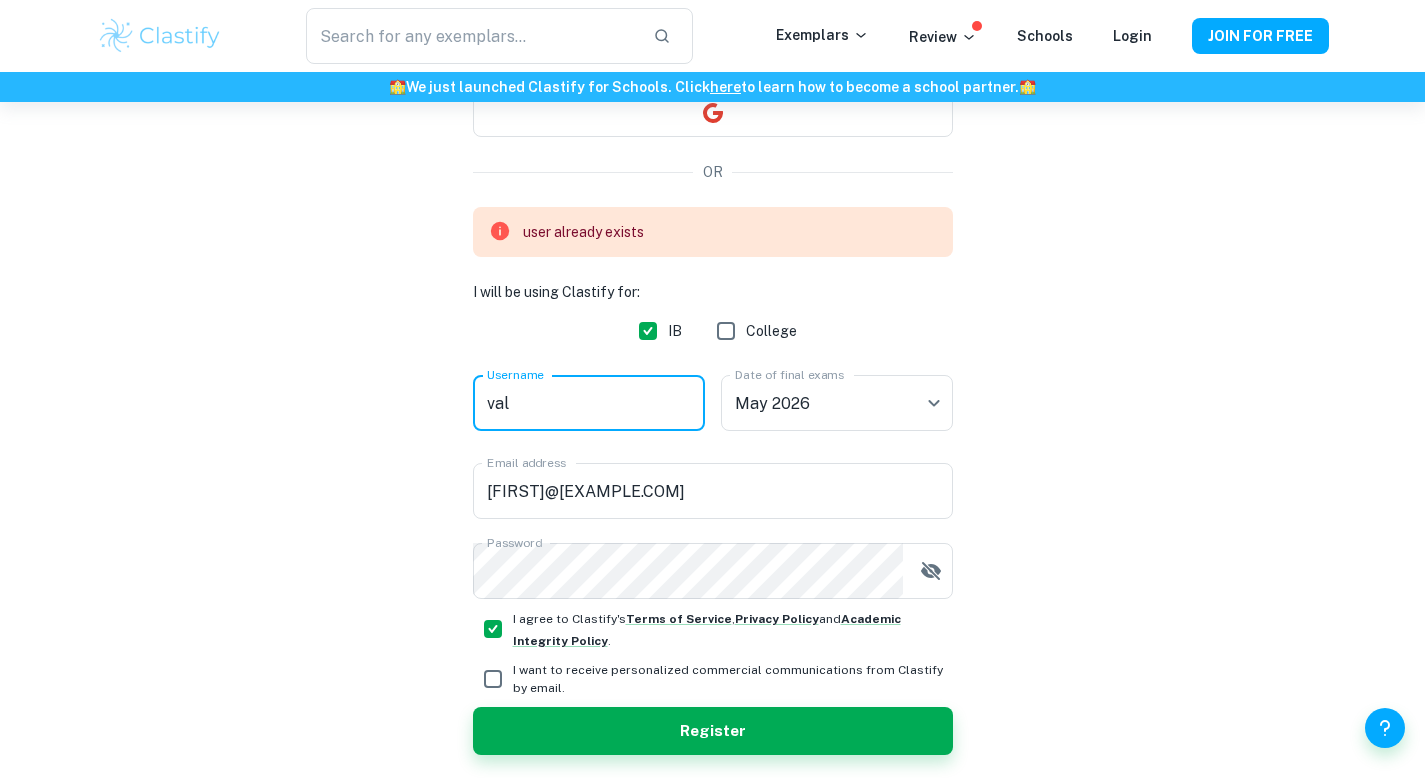 click on "val" at bounding box center [589, 403] 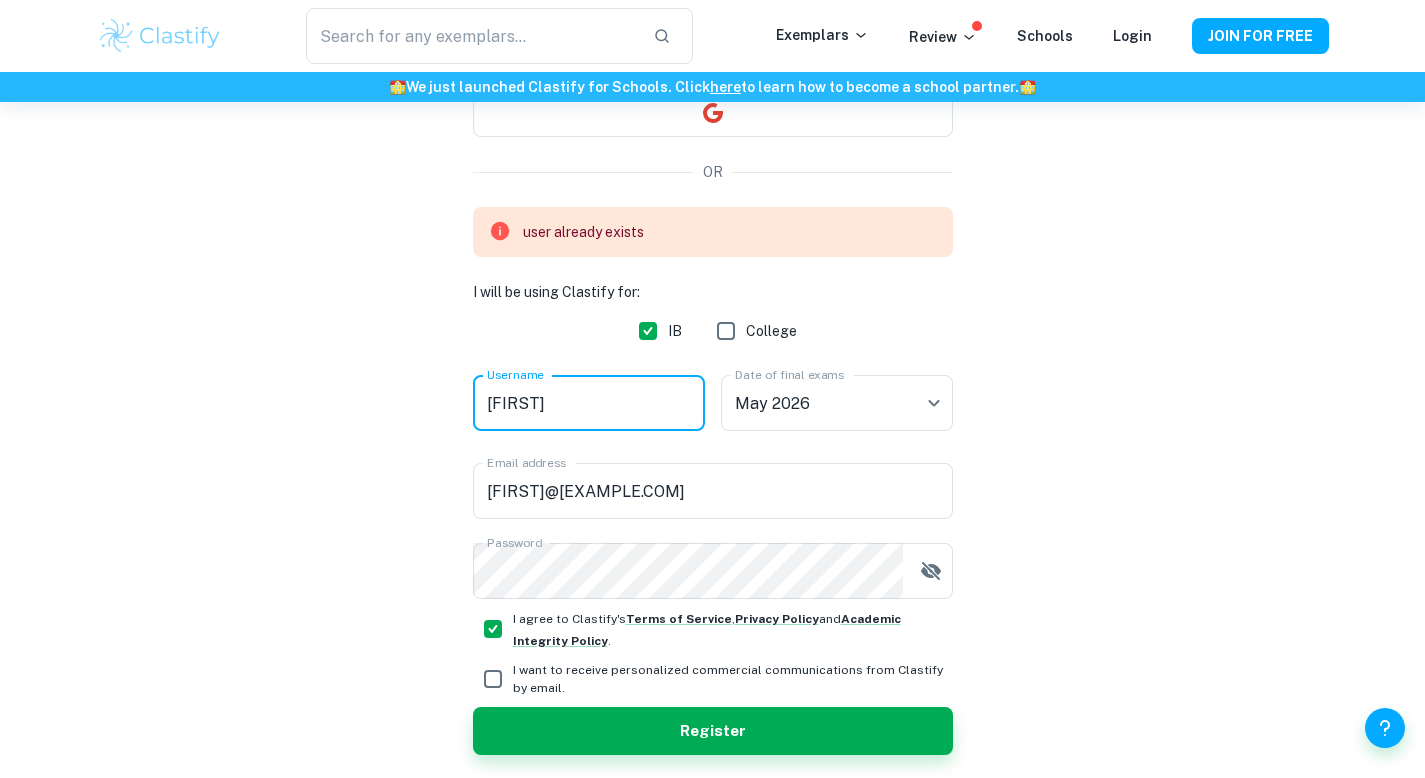 scroll, scrollTop: 216, scrollLeft: 0, axis: vertical 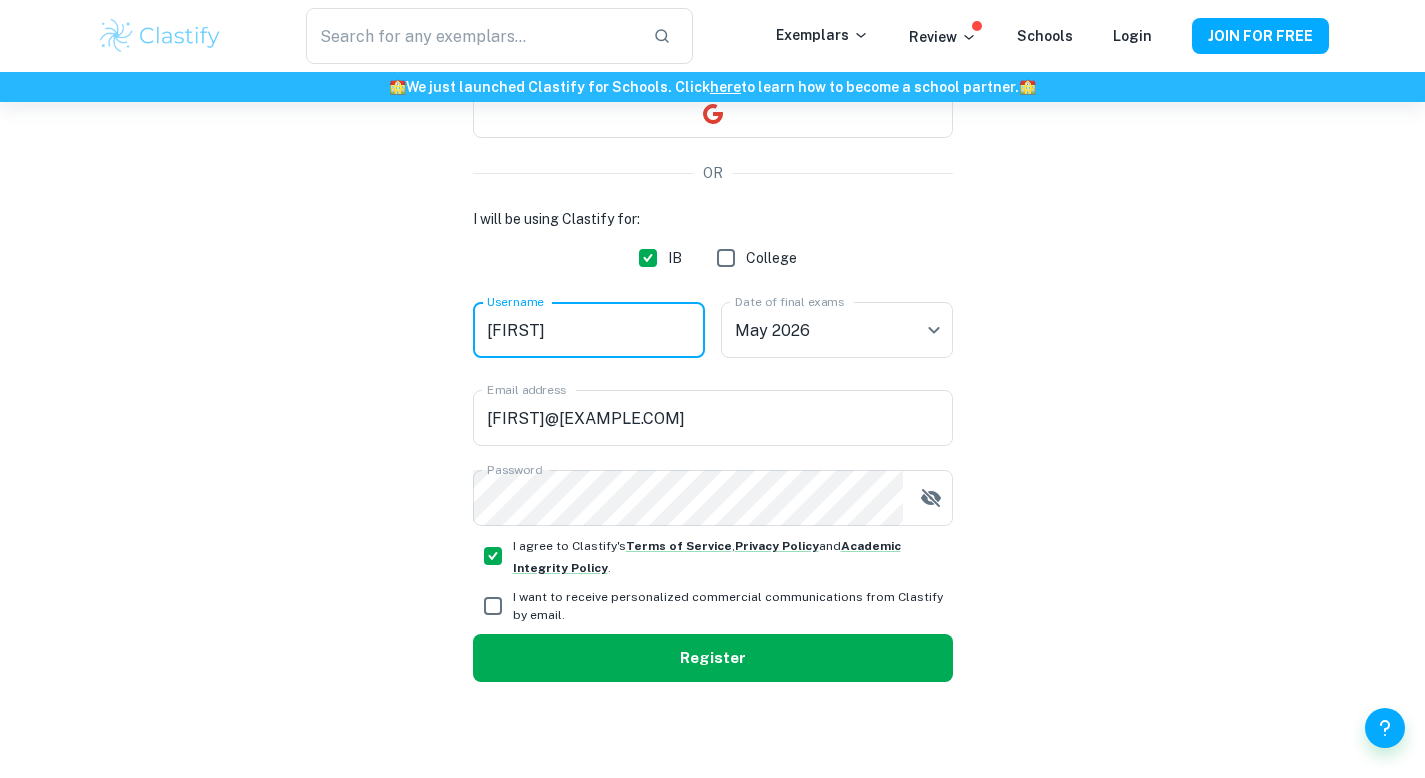 type on "valarieeee" 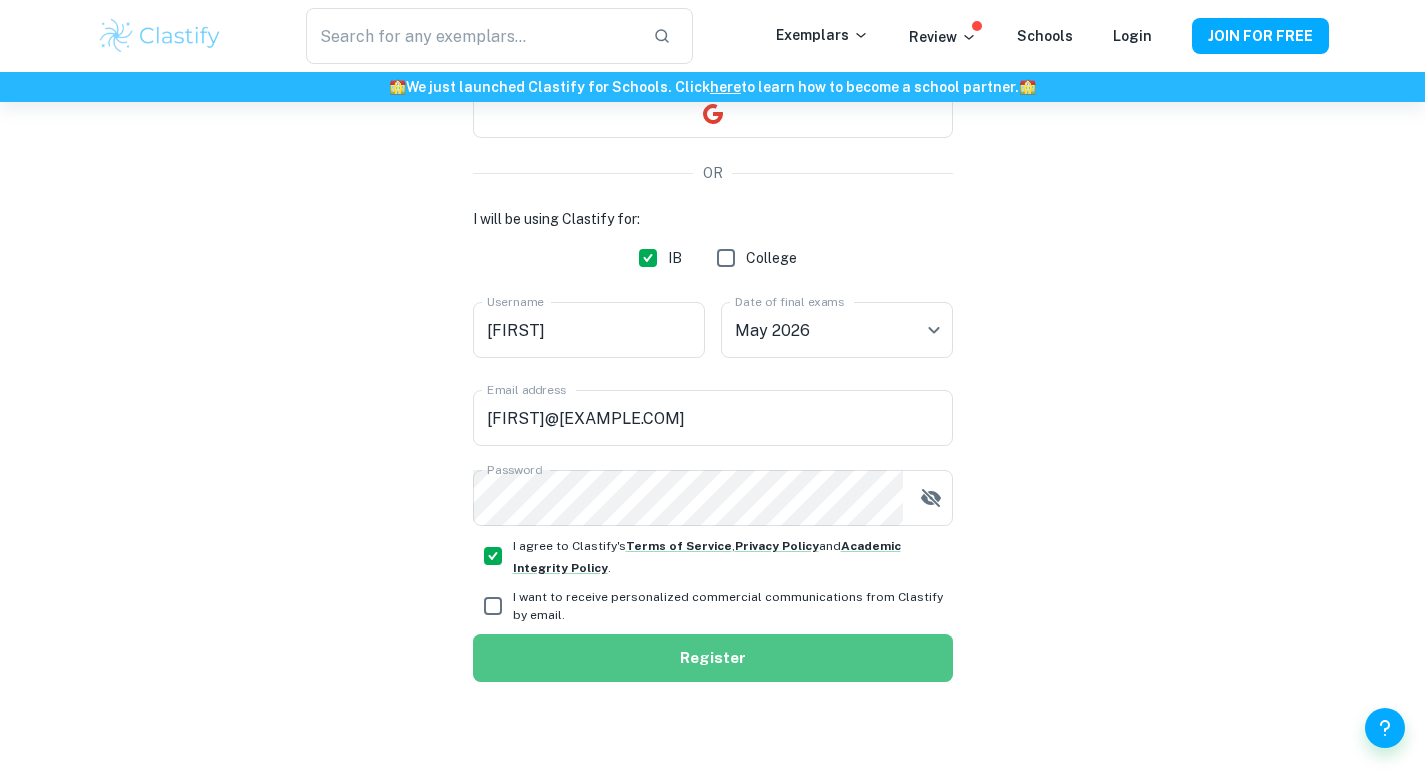 click on "Register" at bounding box center [713, 658] 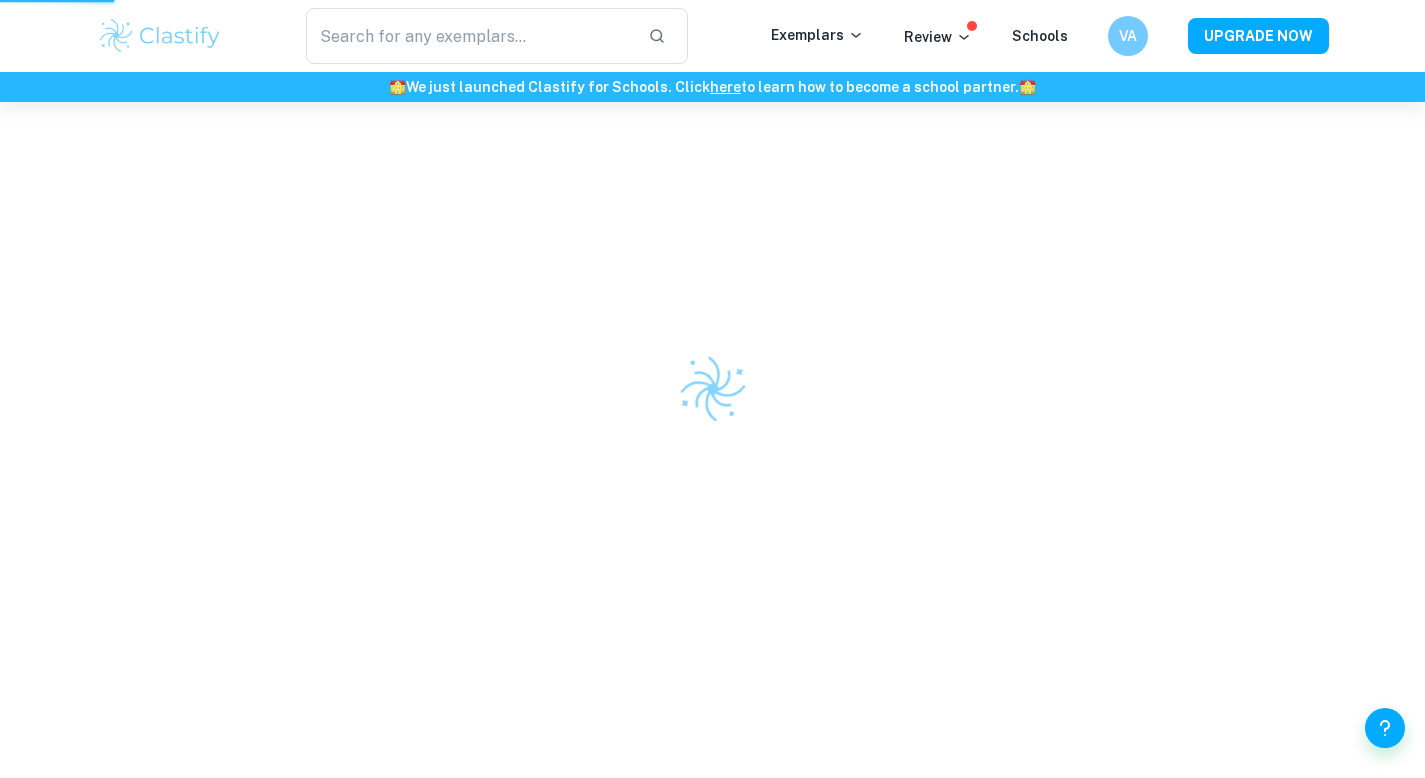 scroll, scrollTop: 102, scrollLeft: 0, axis: vertical 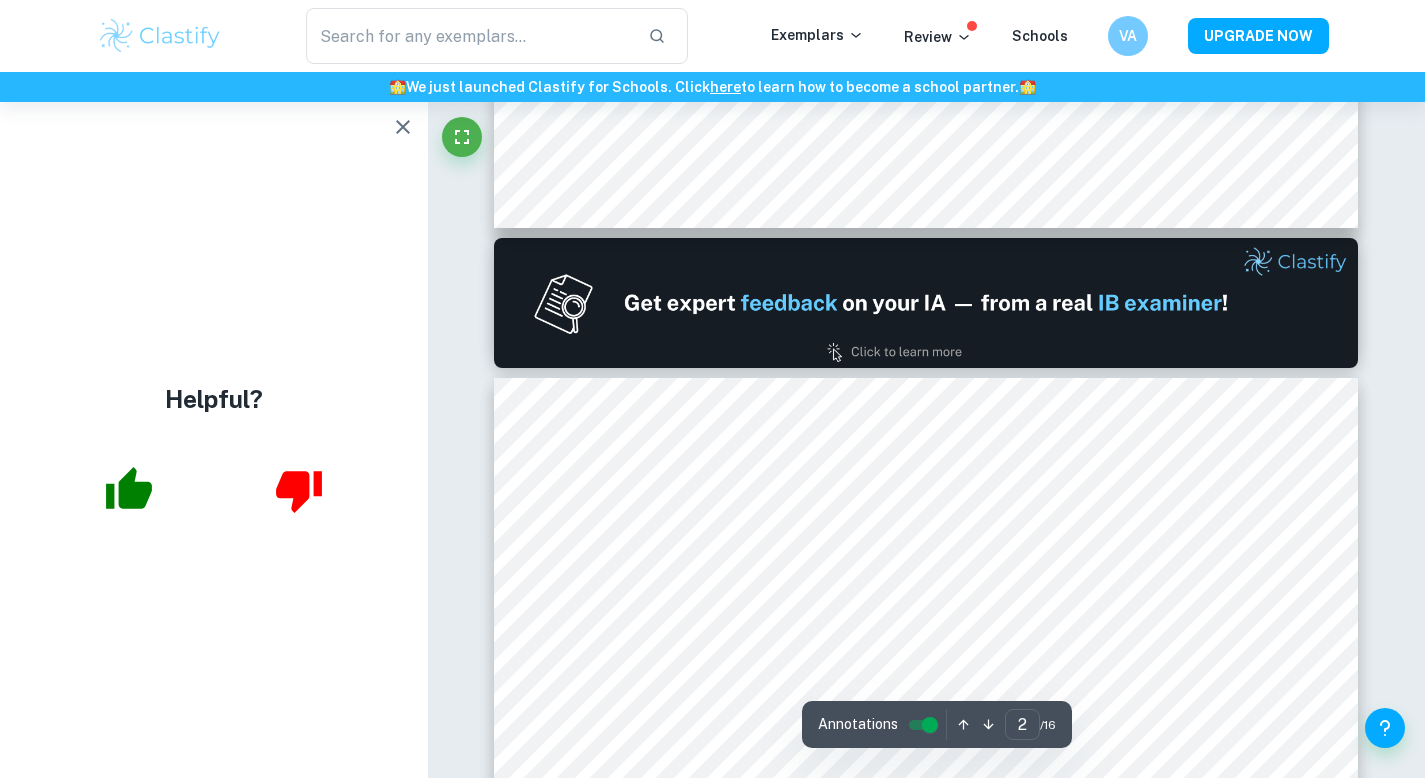 type on "1" 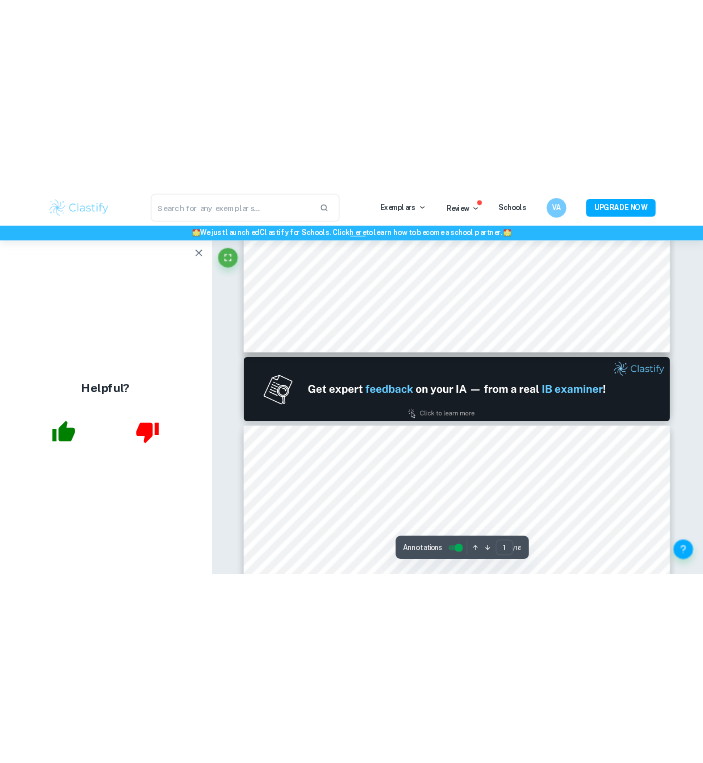 scroll, scrollTop: 0, scrollLeft: 0, axis: both 